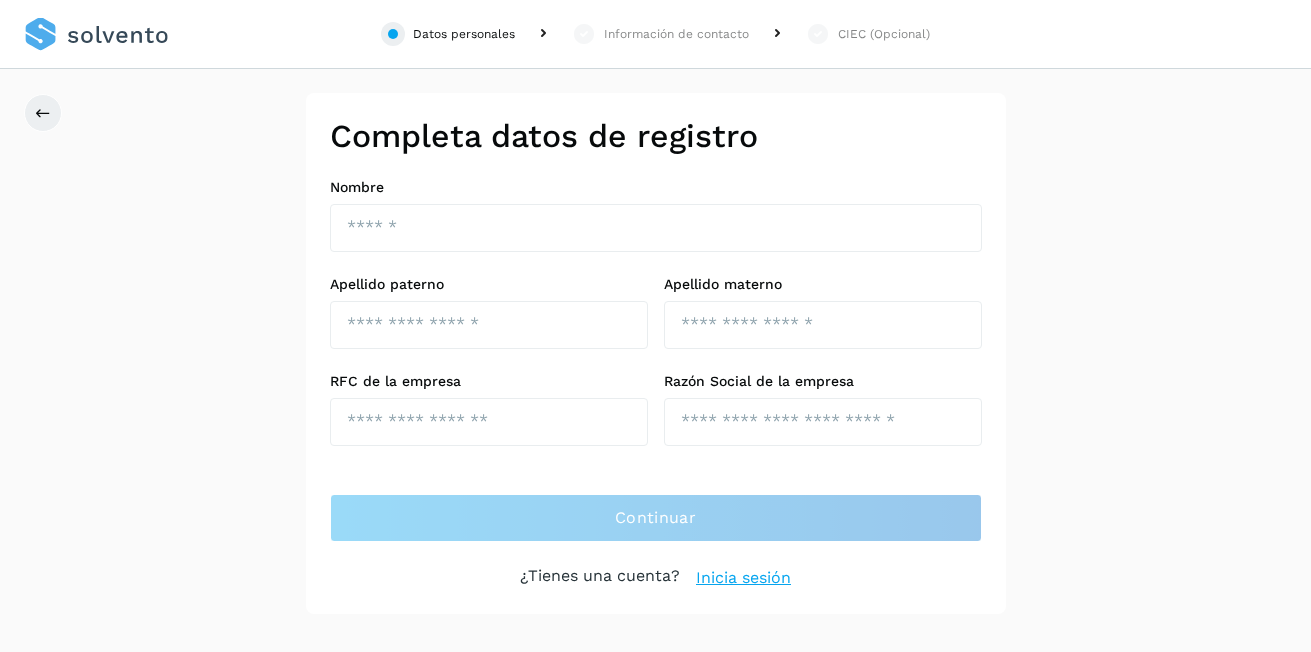 scroll, scrollTop: 0, scrollLeft: 0, axis: both 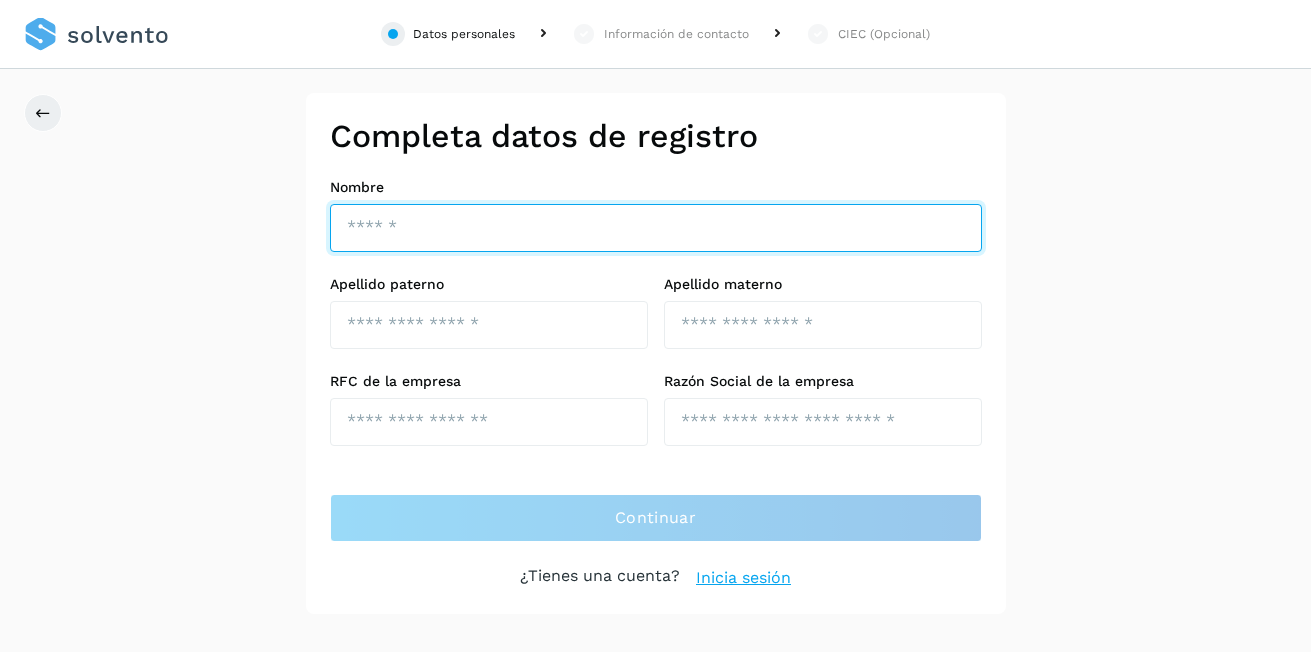 click at bounding box center [656, 228] 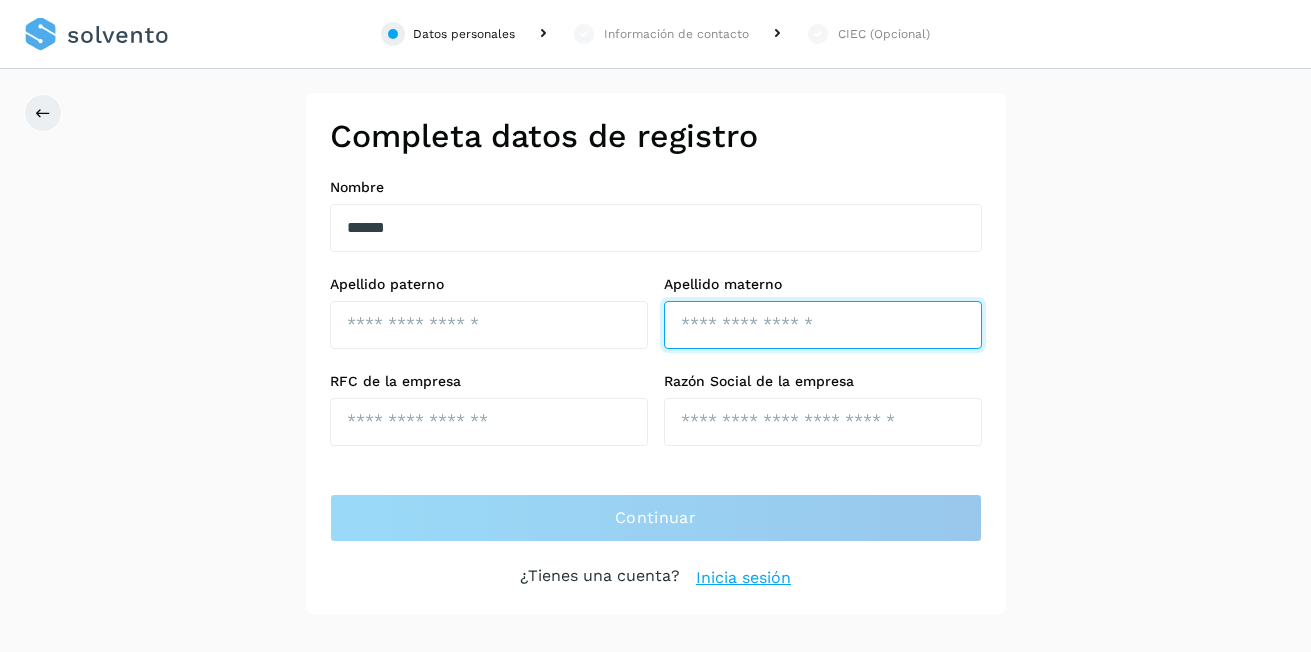 type on "*****" 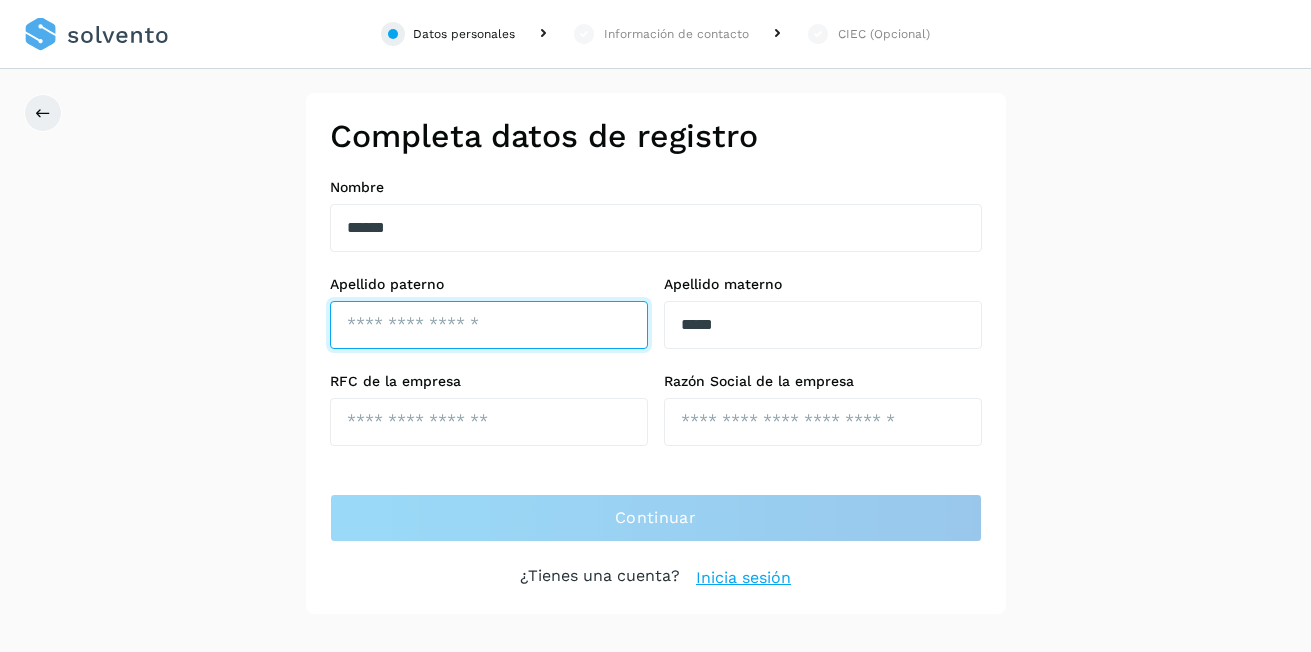 click at bounding box center (489, 325) 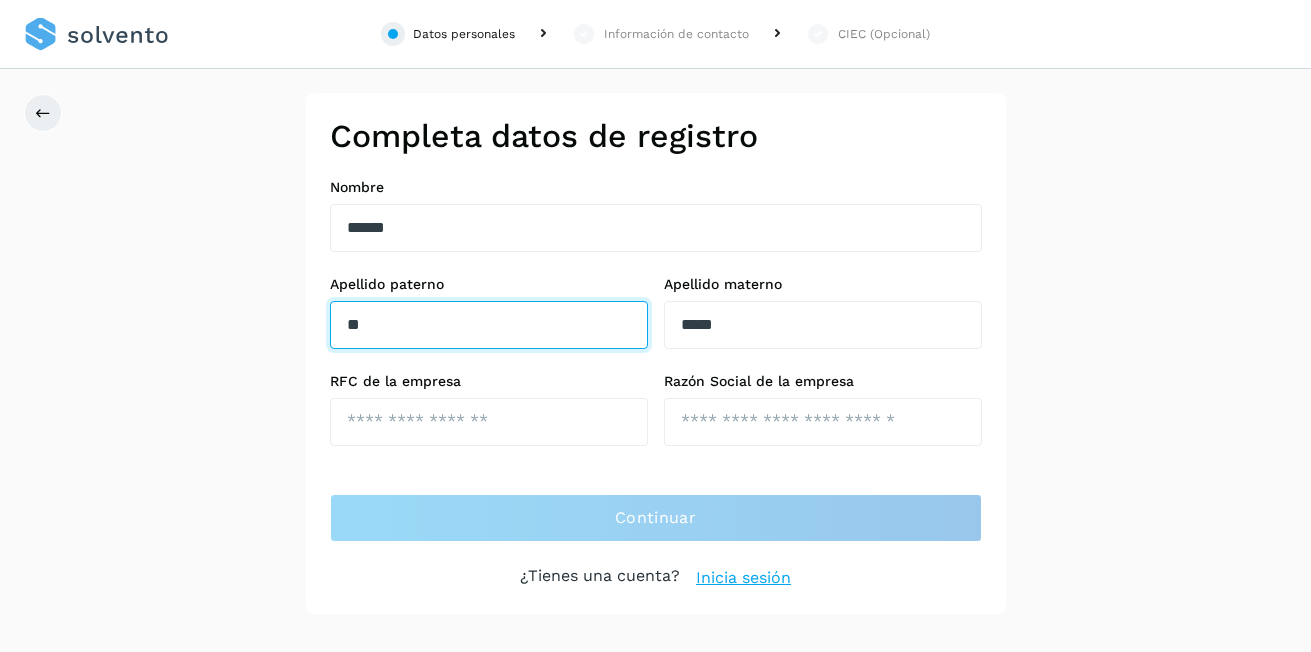 type on "*" 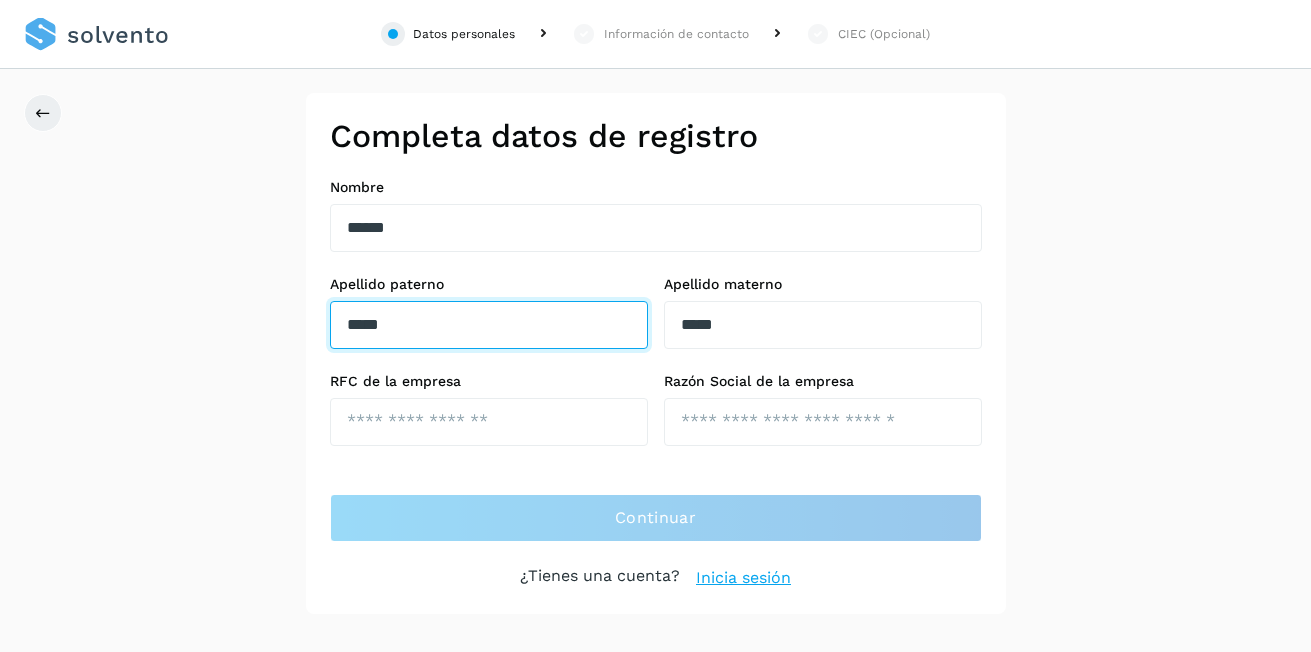 type on "*****" 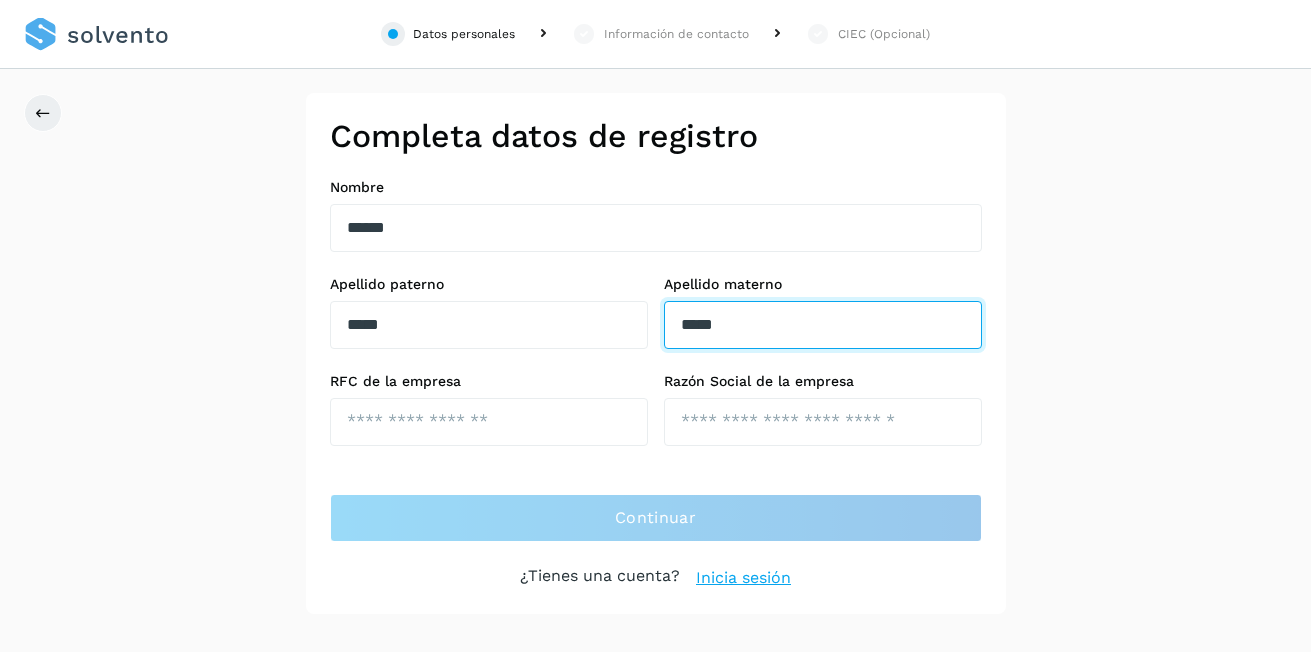 click on "*****" at bounding box center [823, 325] 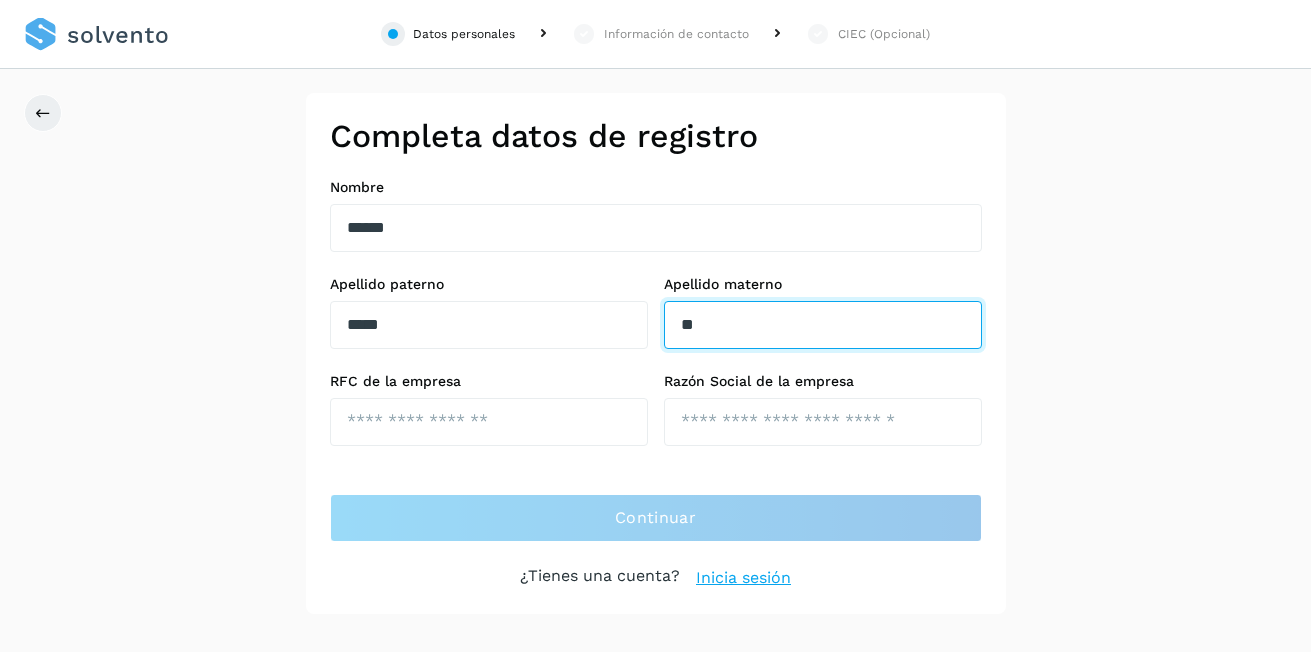 type on "*" 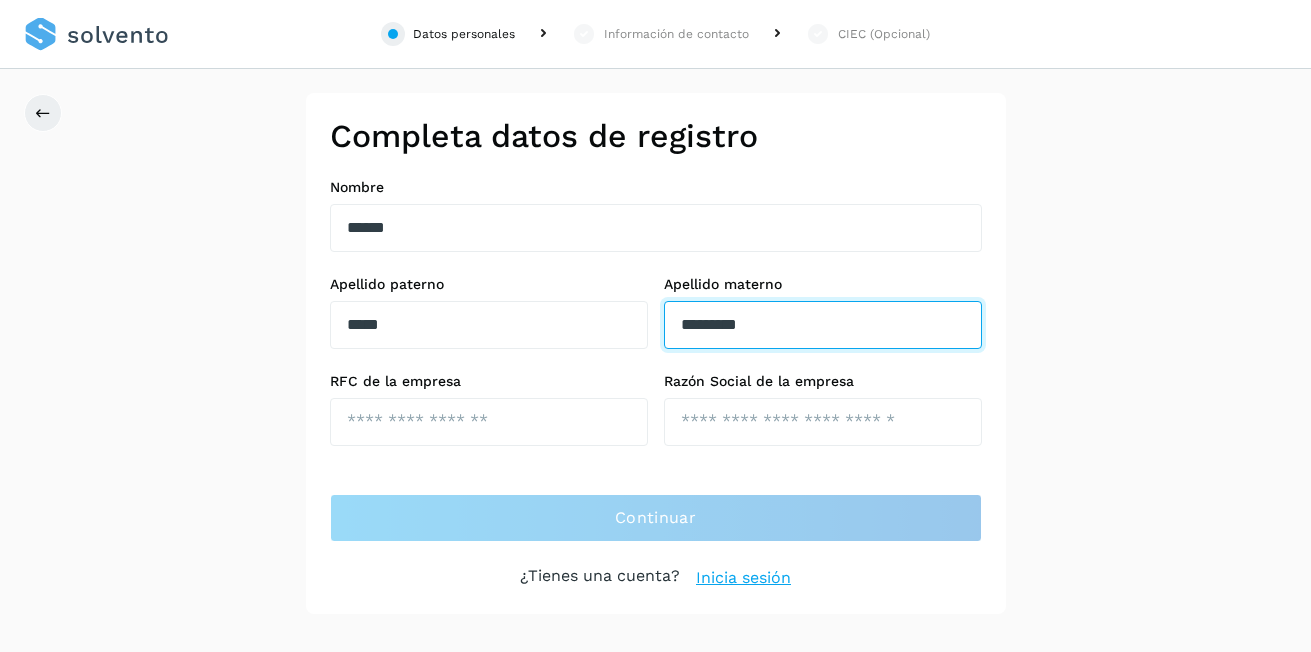type on "*********" 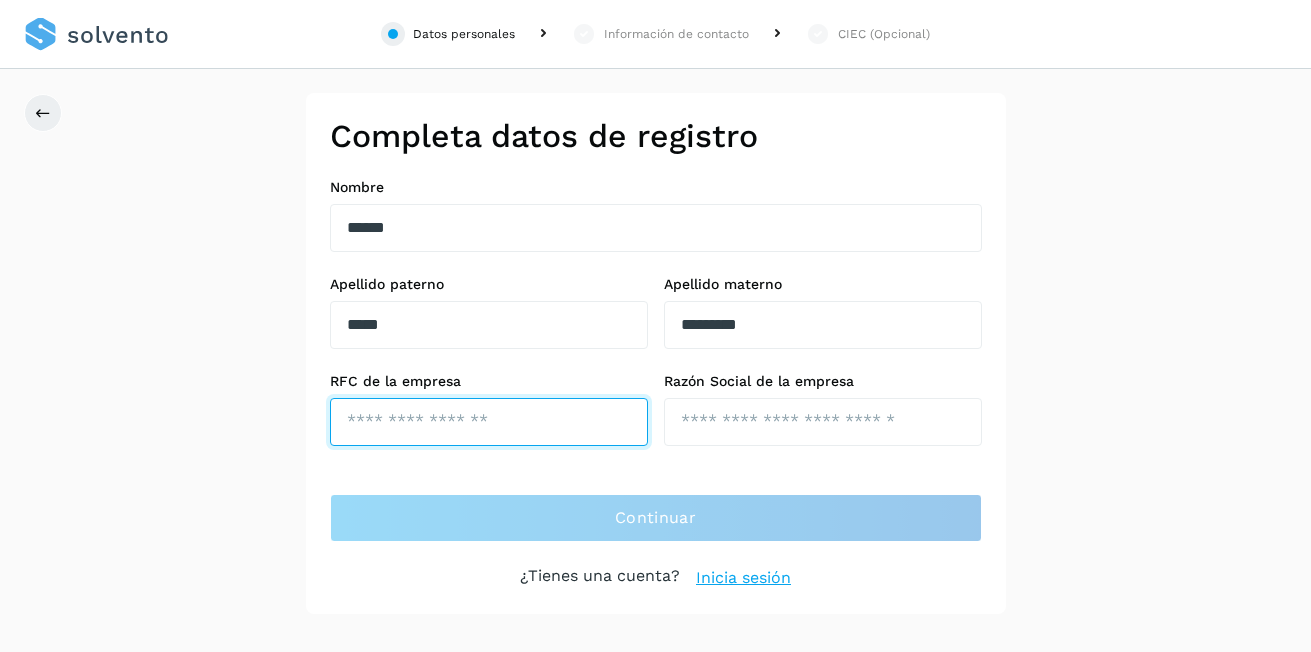 click at bounding box center [489, 422] 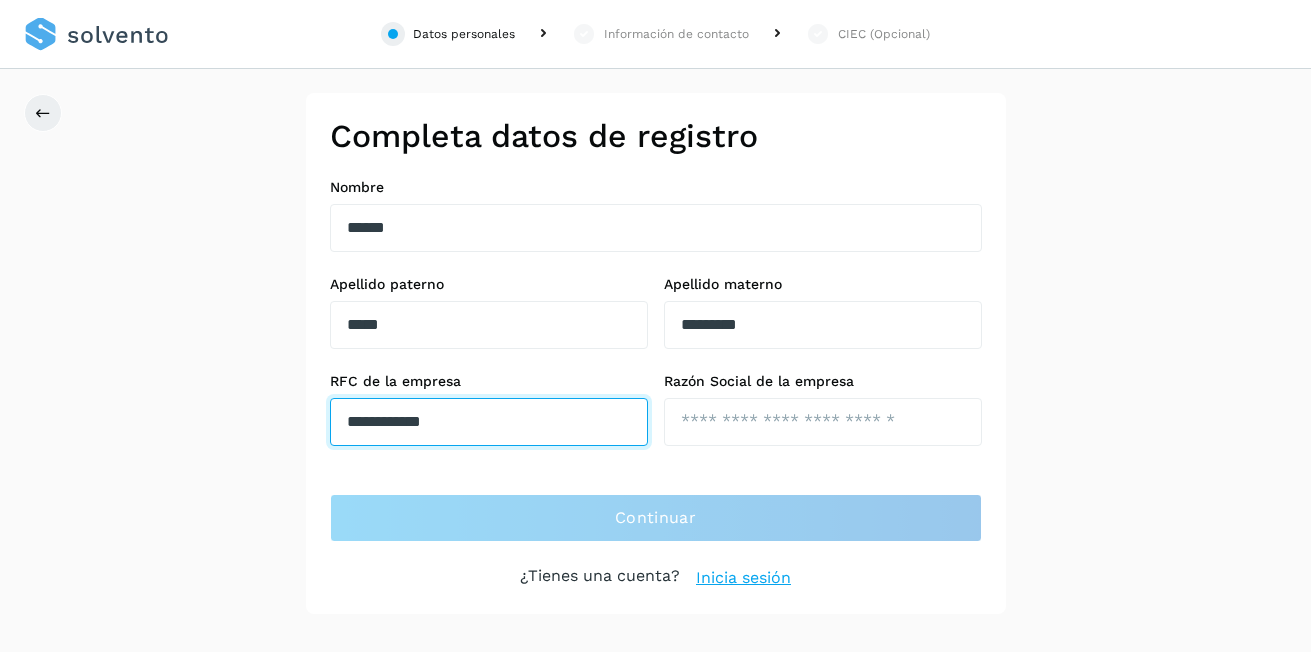 type on "**********" 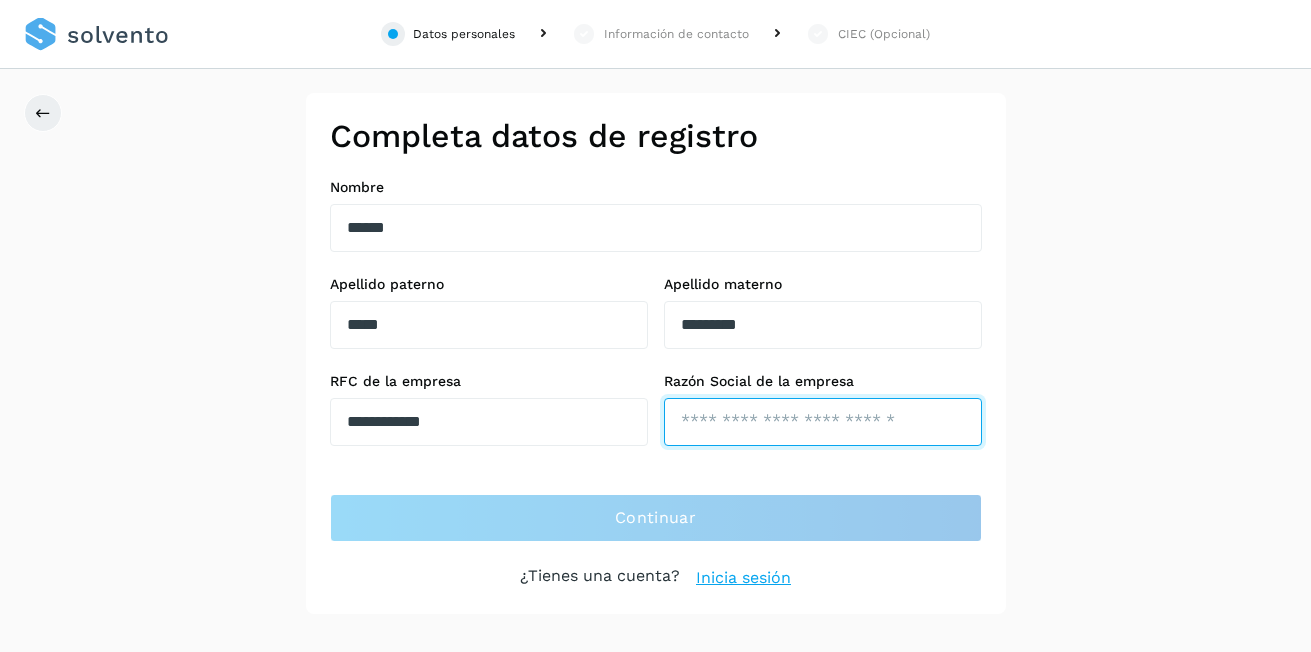 click at bounding box center [823, 422] 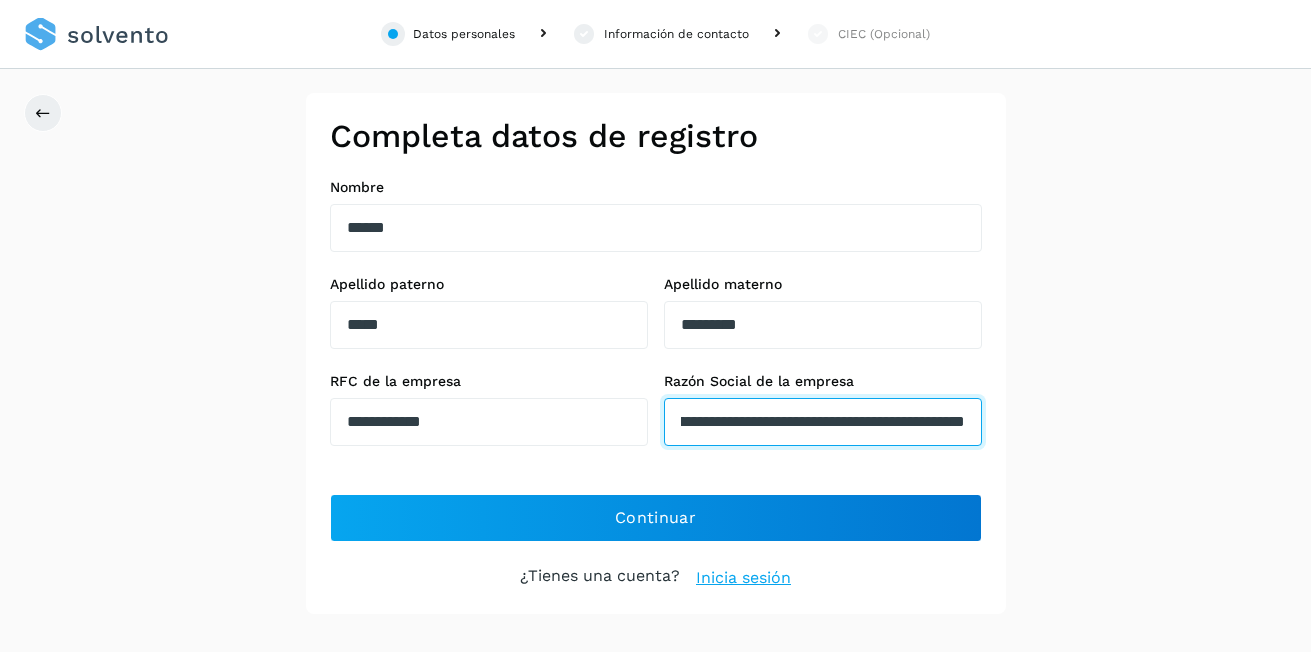 scroll, scrollTop: 0, scrollLeft: 230, axis: horizontal 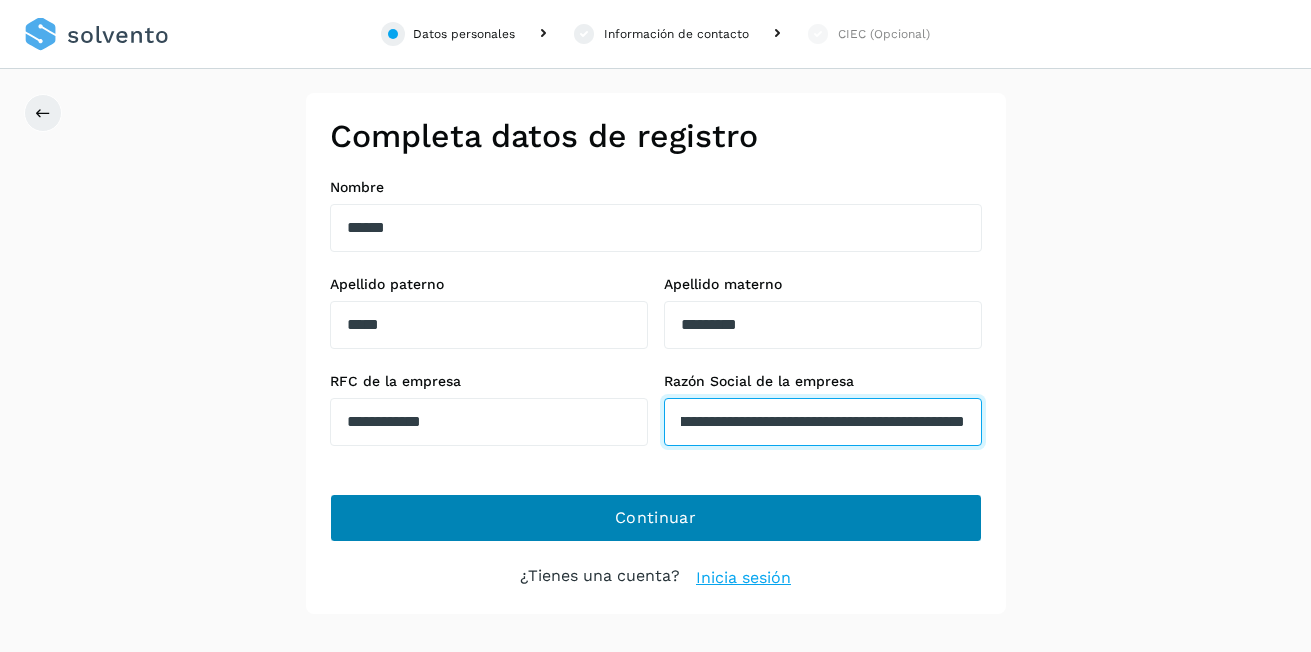 type on "**********" 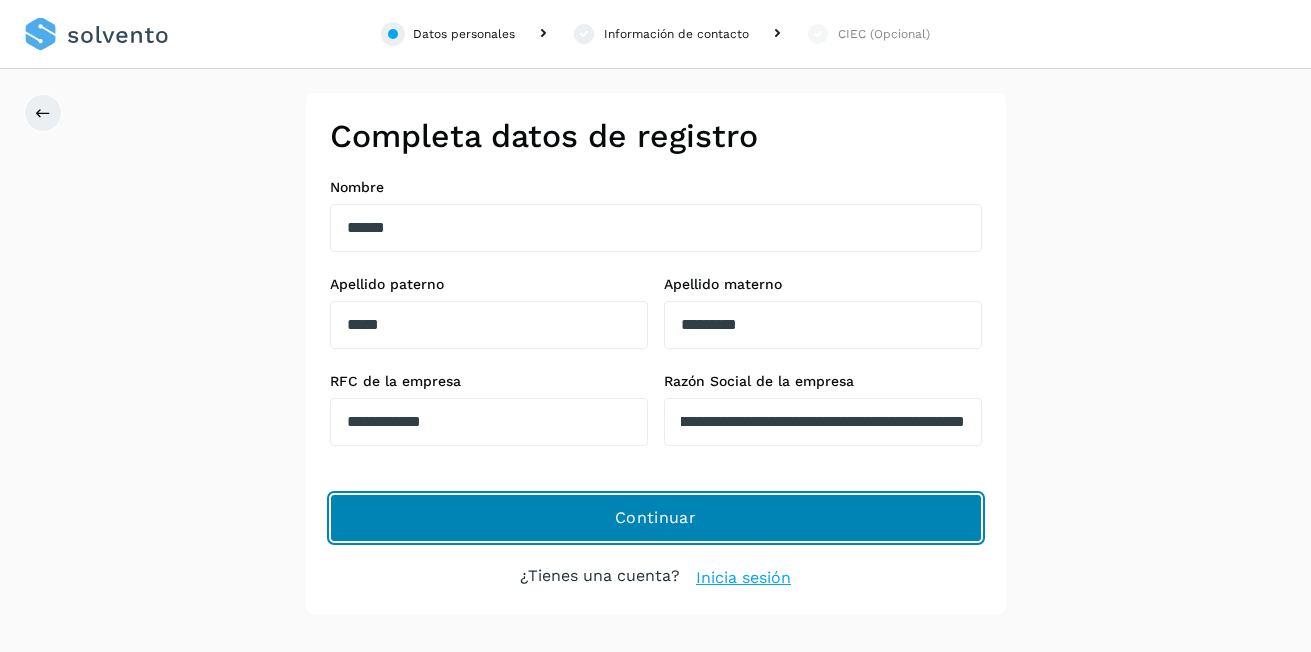 click on "Continuar" 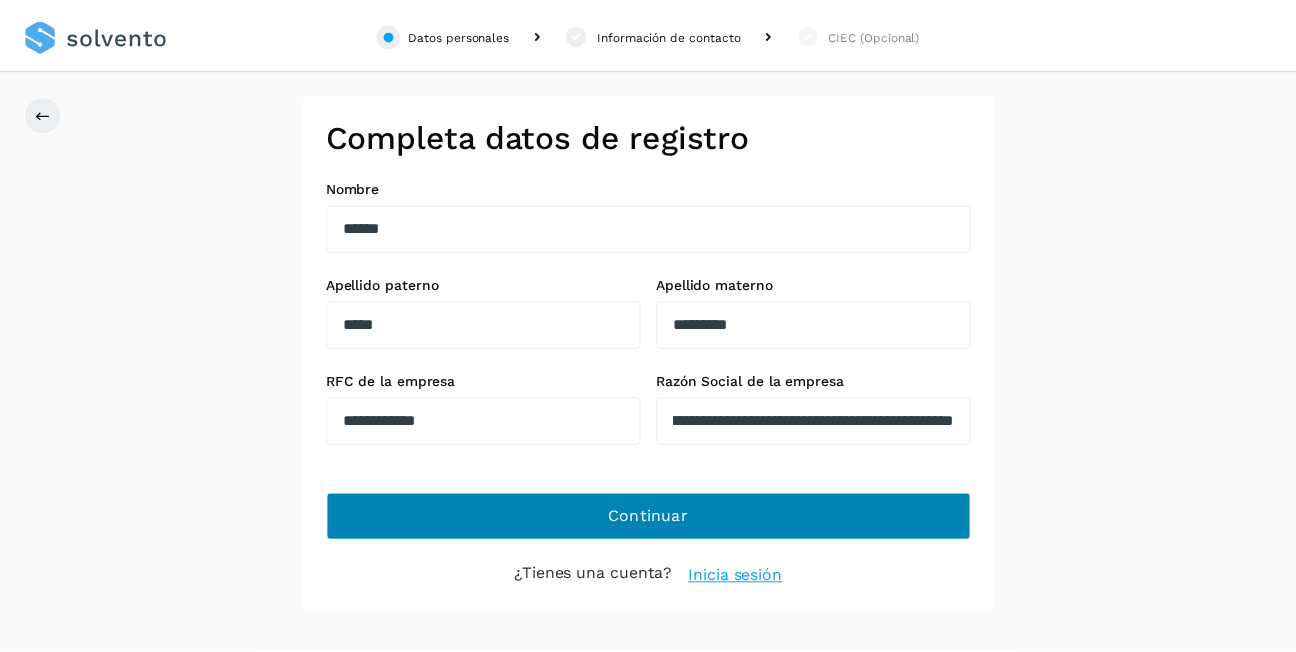 scroll, scrollTop: 0, scrollLeft: 0, axis: both 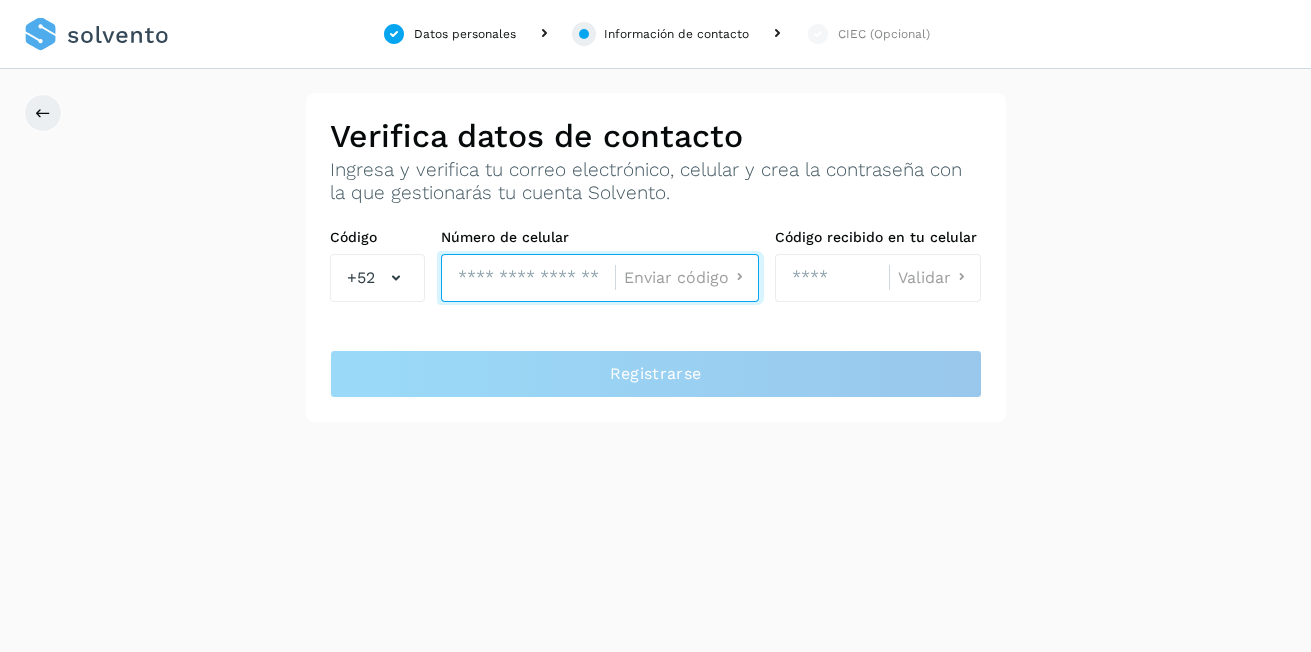 click at bounding box center [528, 278] 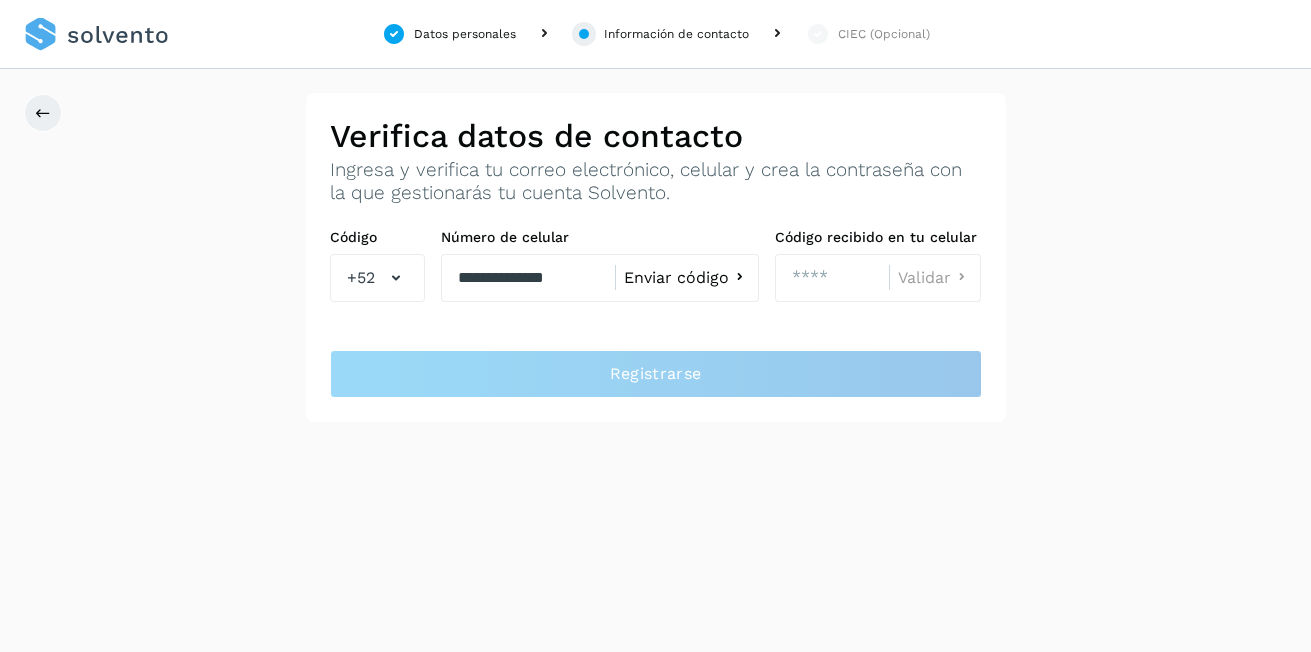 click on "Enviar código" 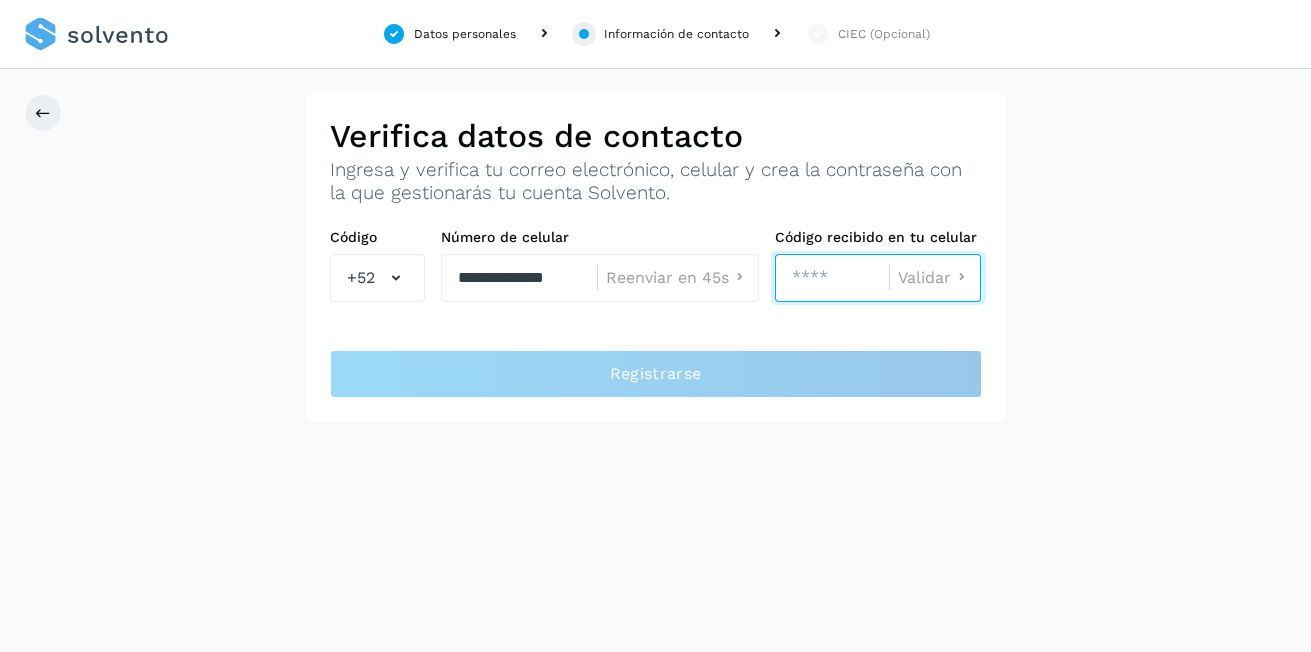 click at bounding box center [832, 278] 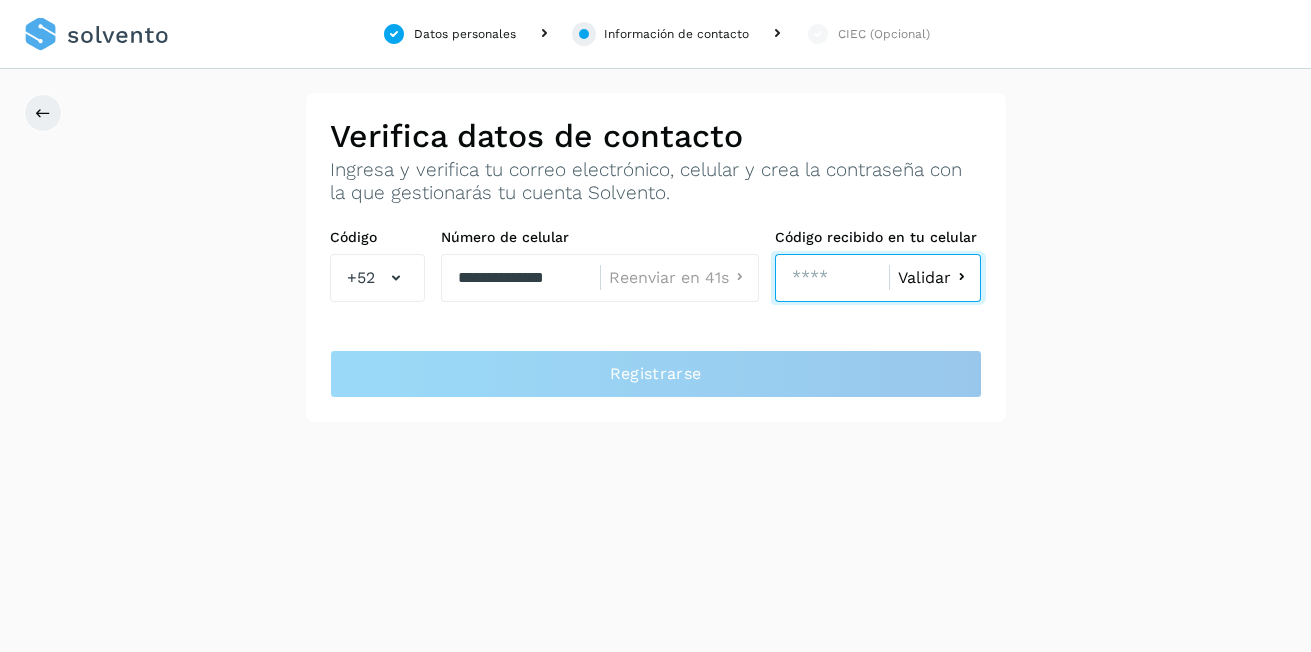 type on "****" 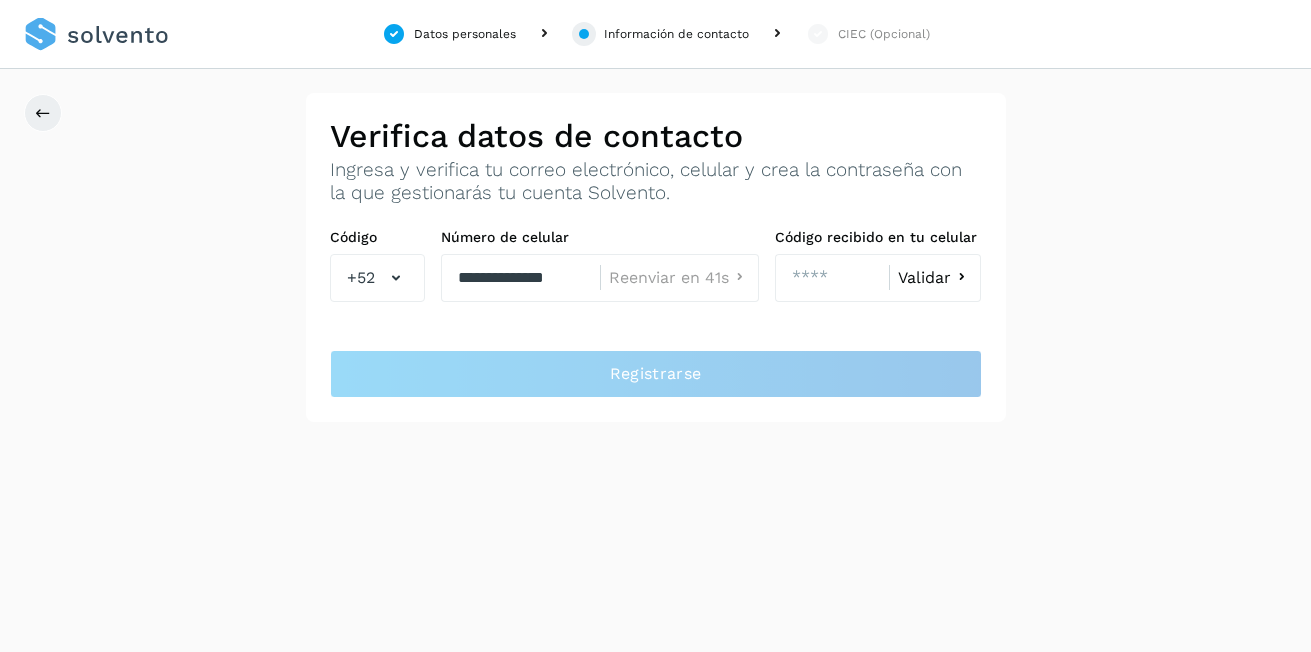 click on "Validar" 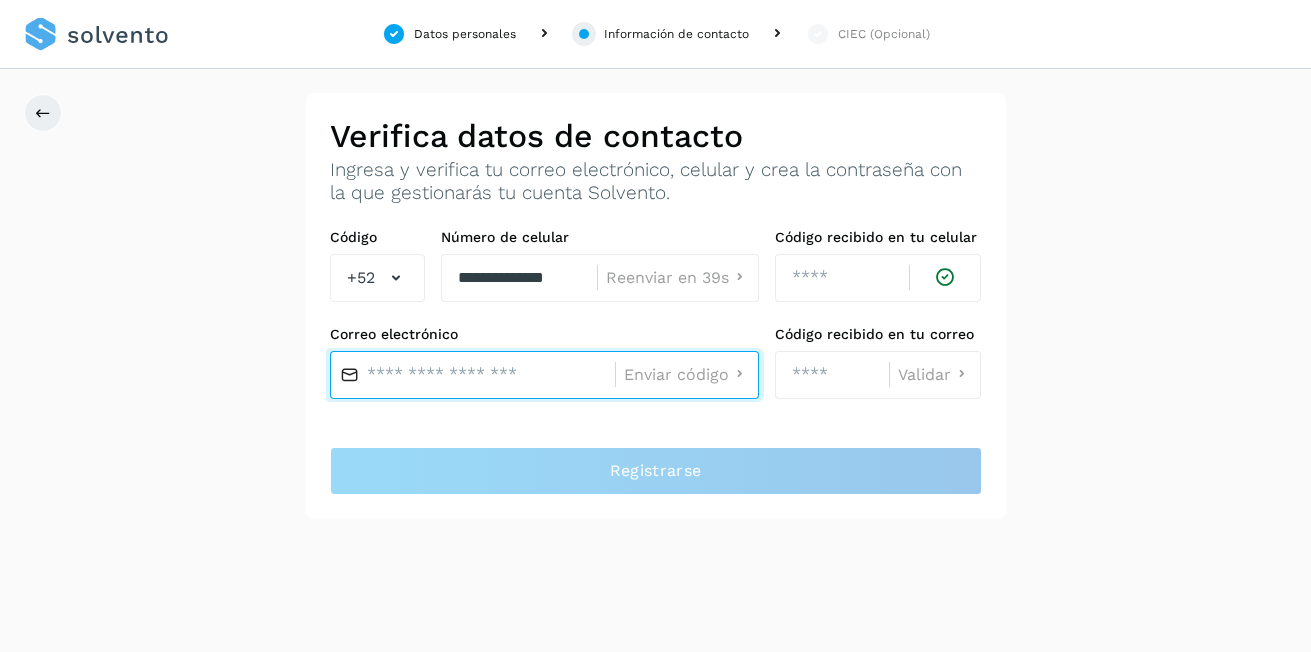 click at bounding box center [472, 375] 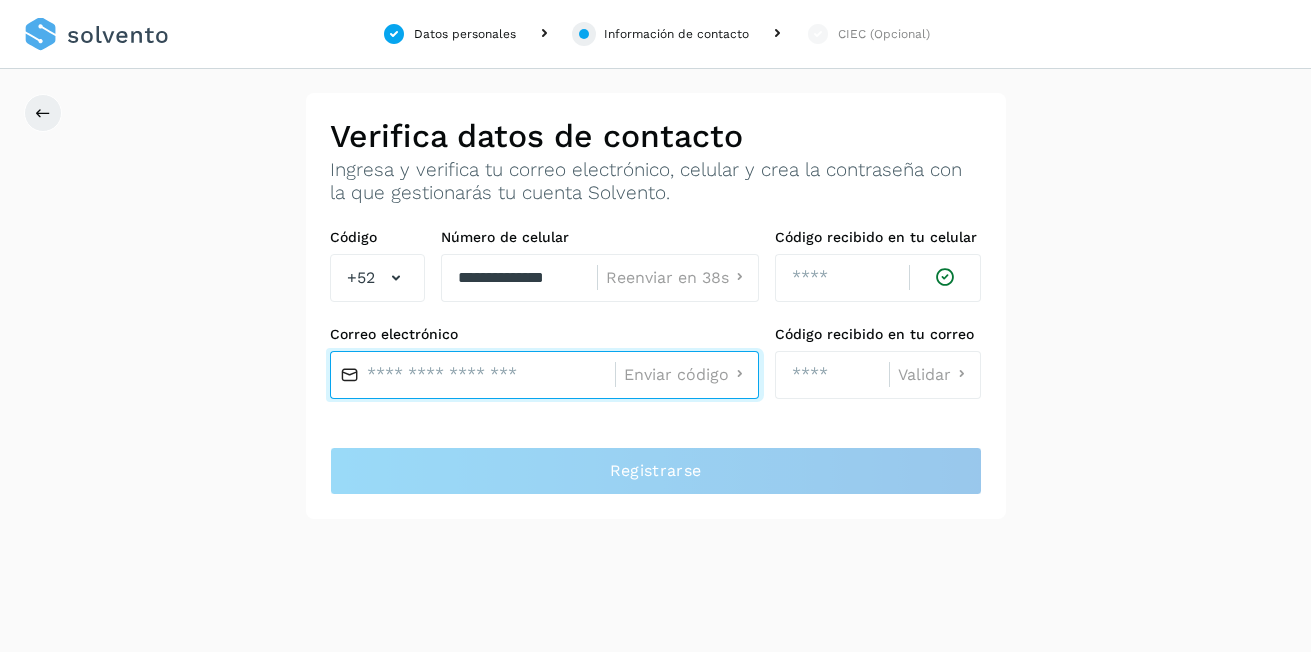 type on "**********" 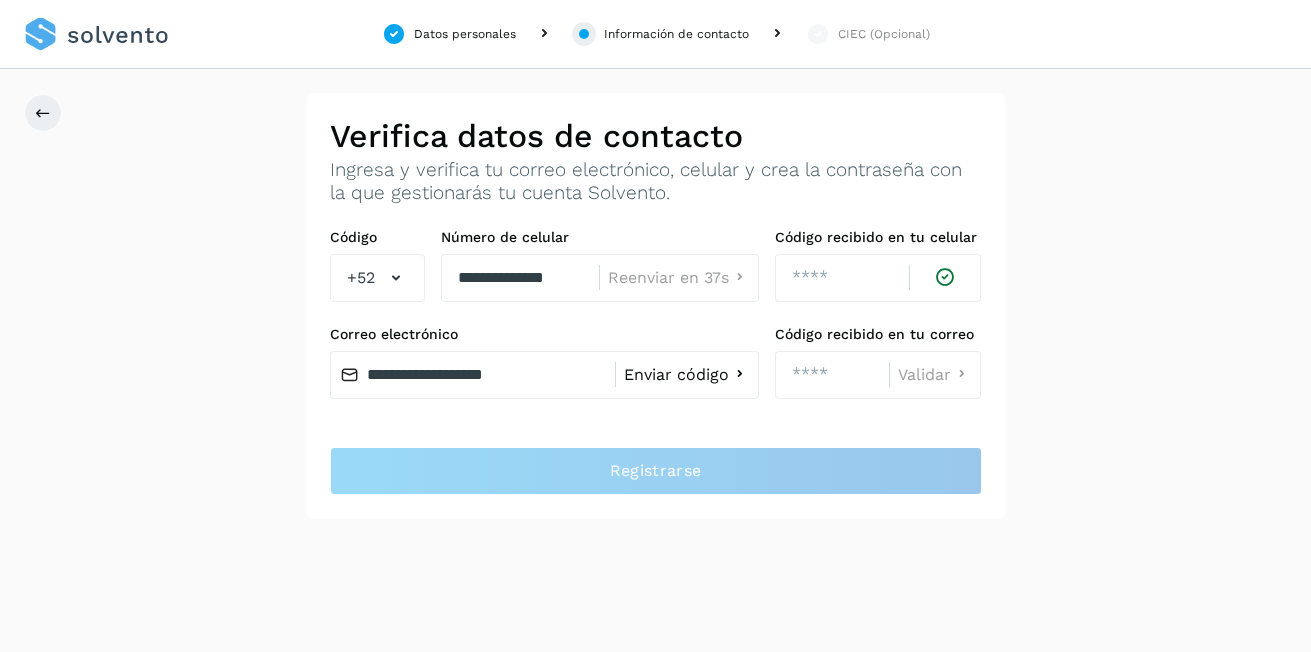 click on "Enviar código" 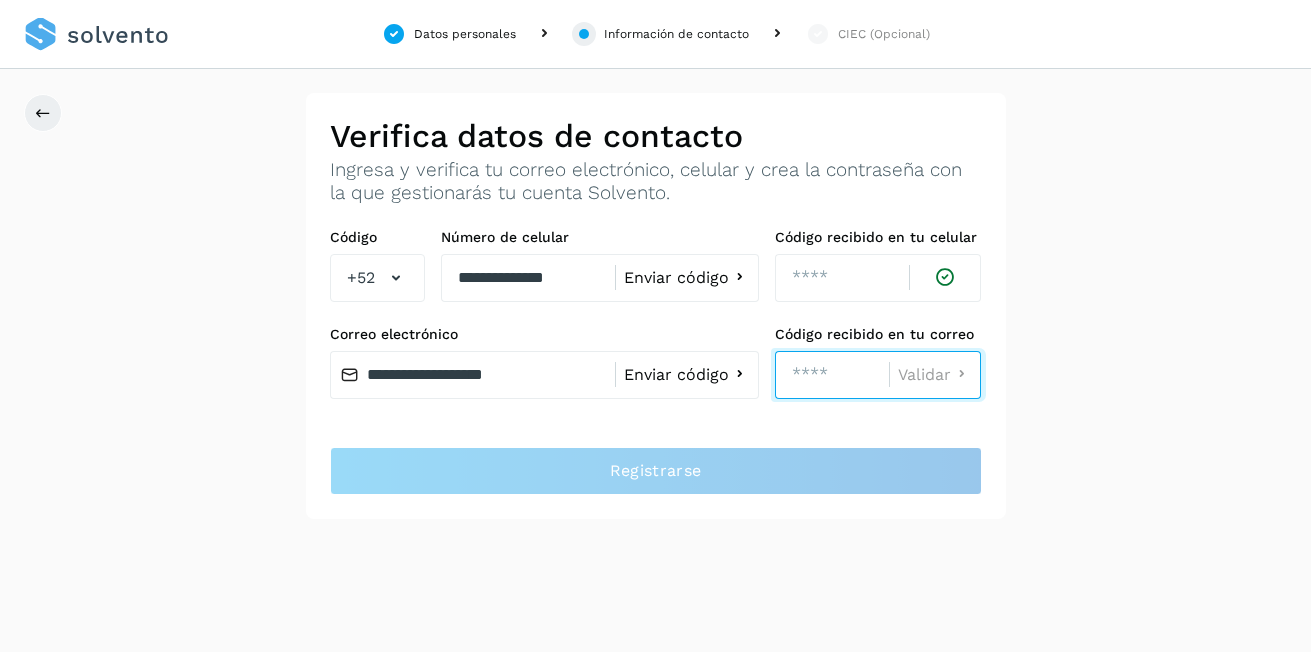 click at bounding box center (832, 375) 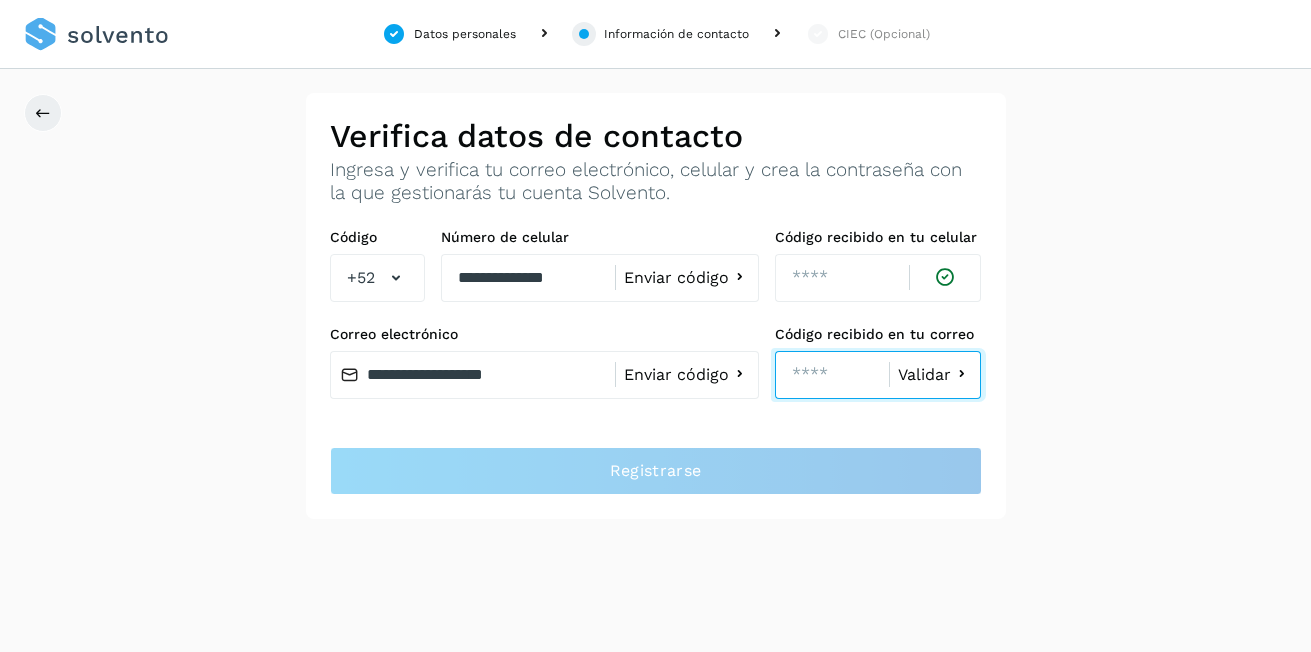 type on "****" 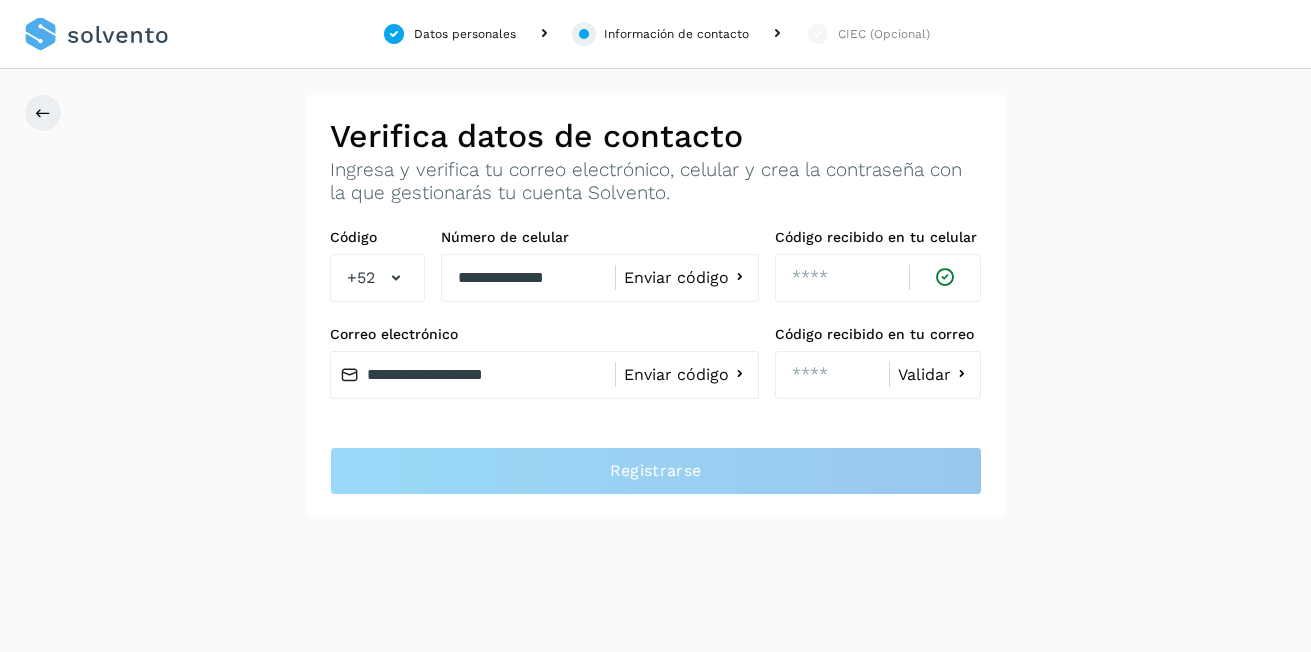 click on "Validar" 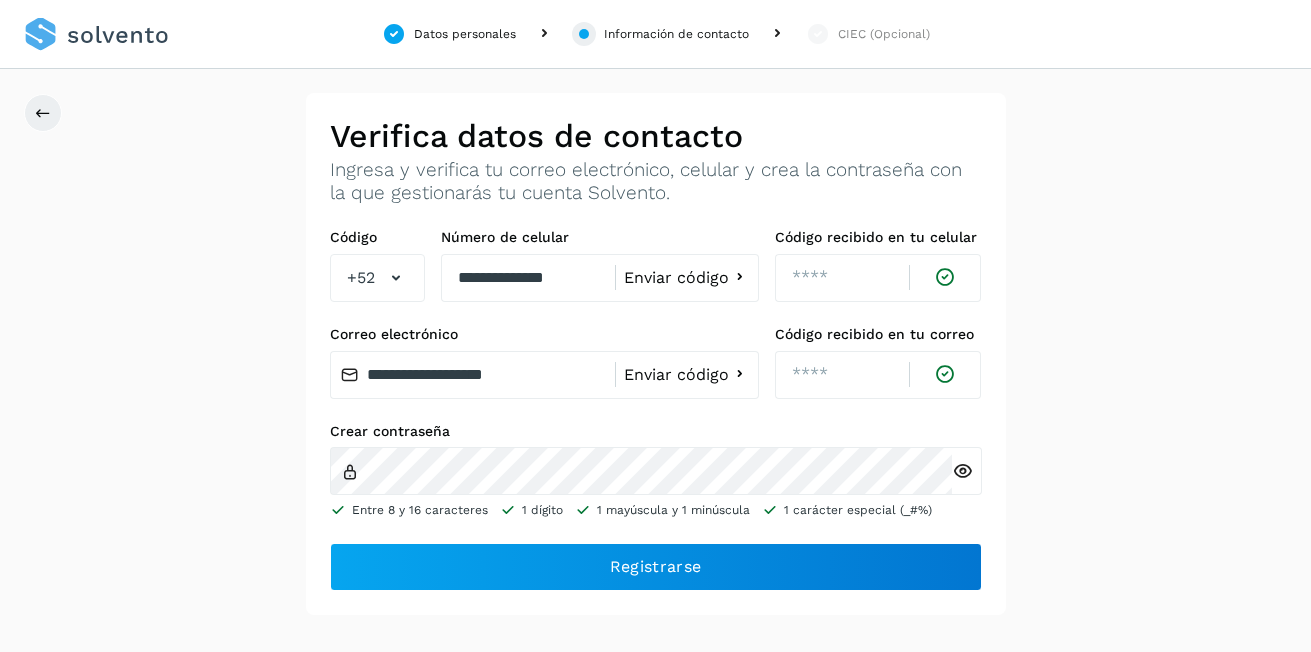 click at bounding box center [962, 471] 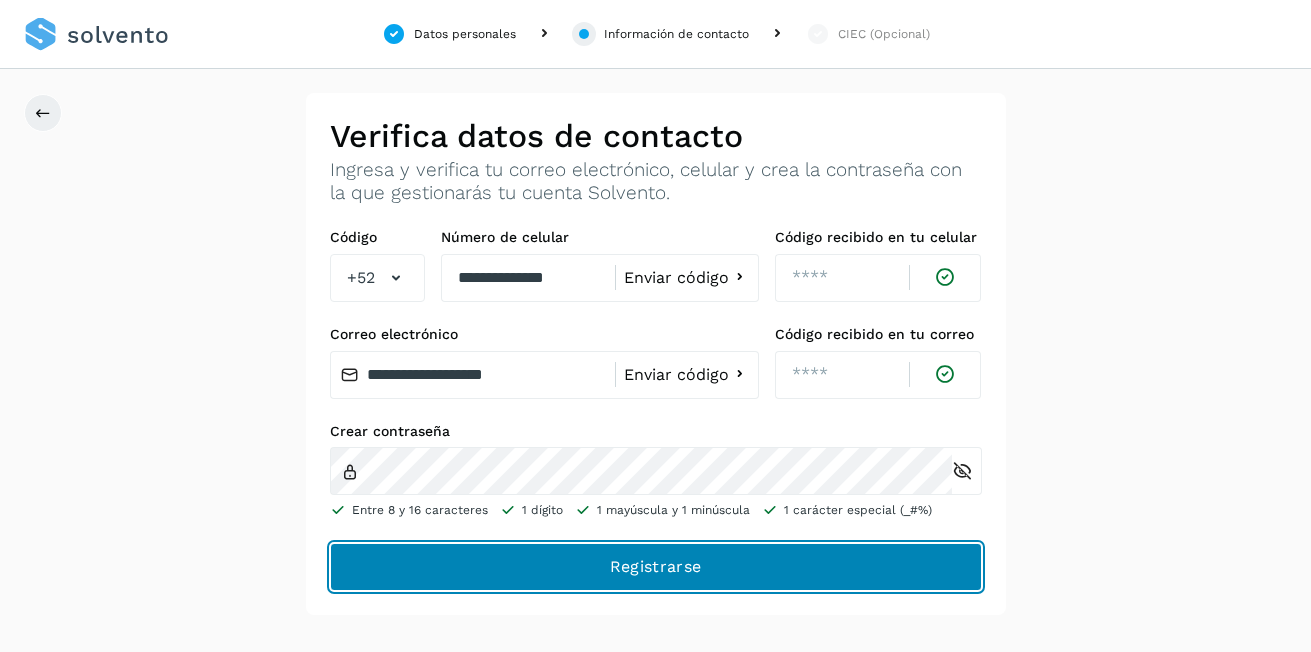 click on "Registrarse" 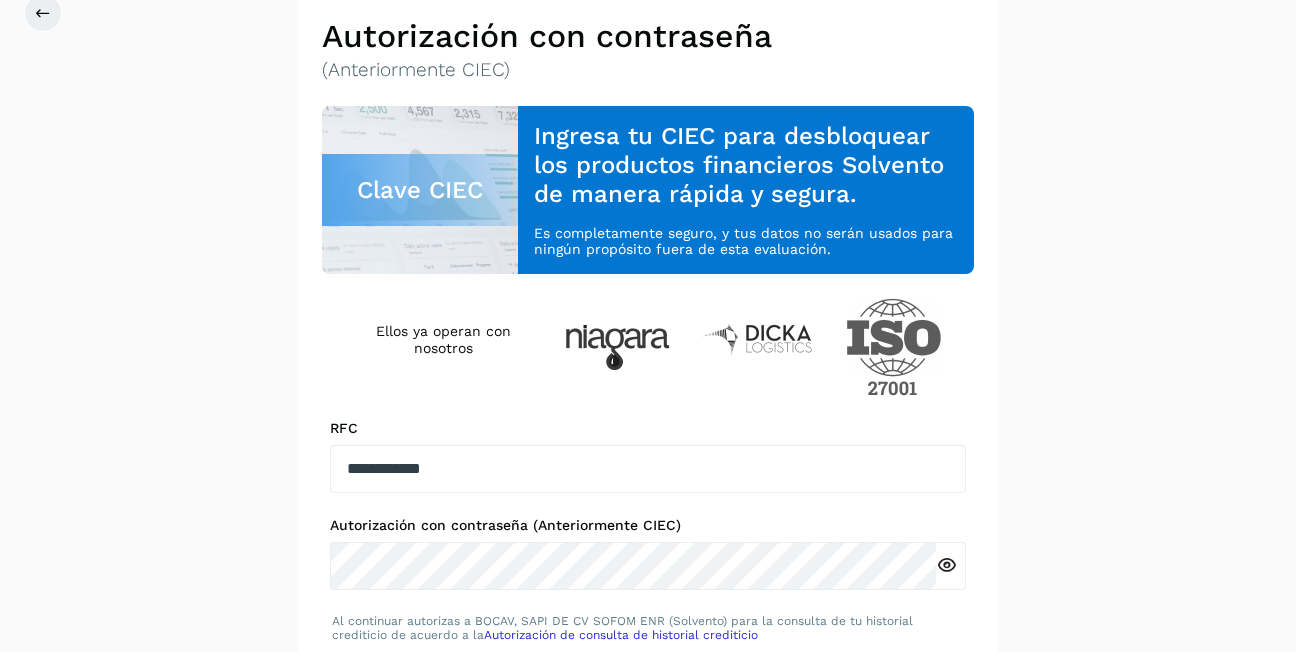scroll, scrollTop: 187, scrollLeft: 0, axis: vertical 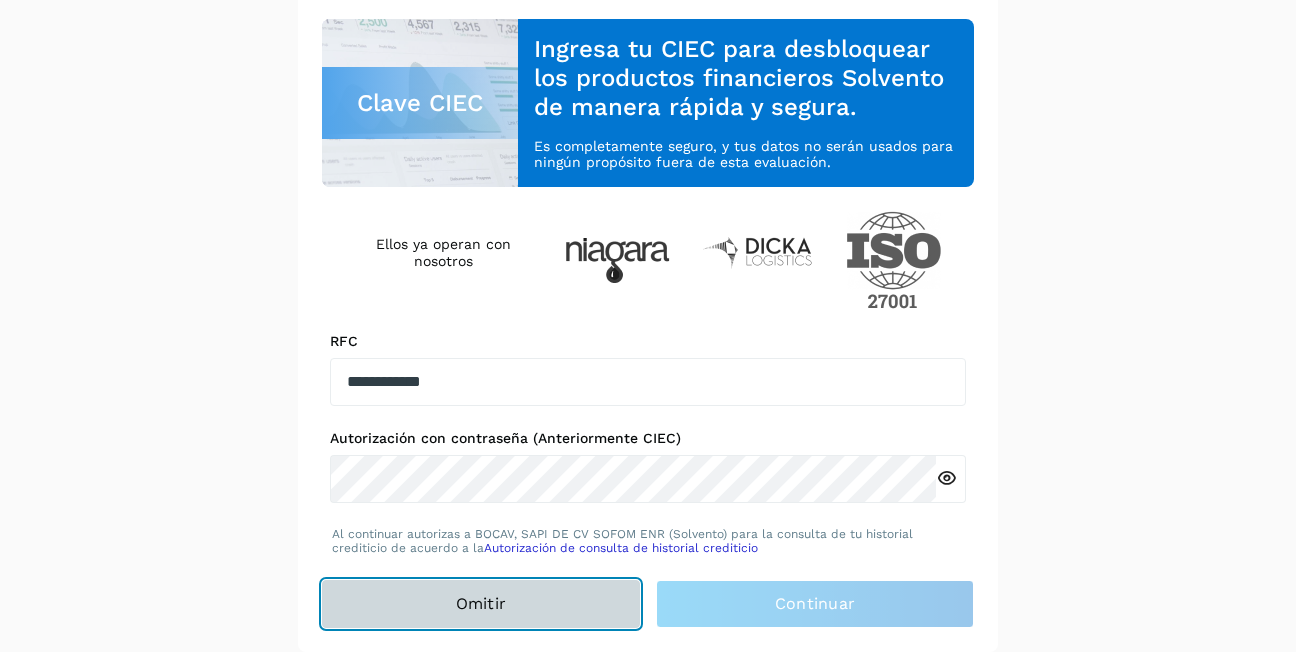 click on "Omitir" at bounding box center [481, 604] 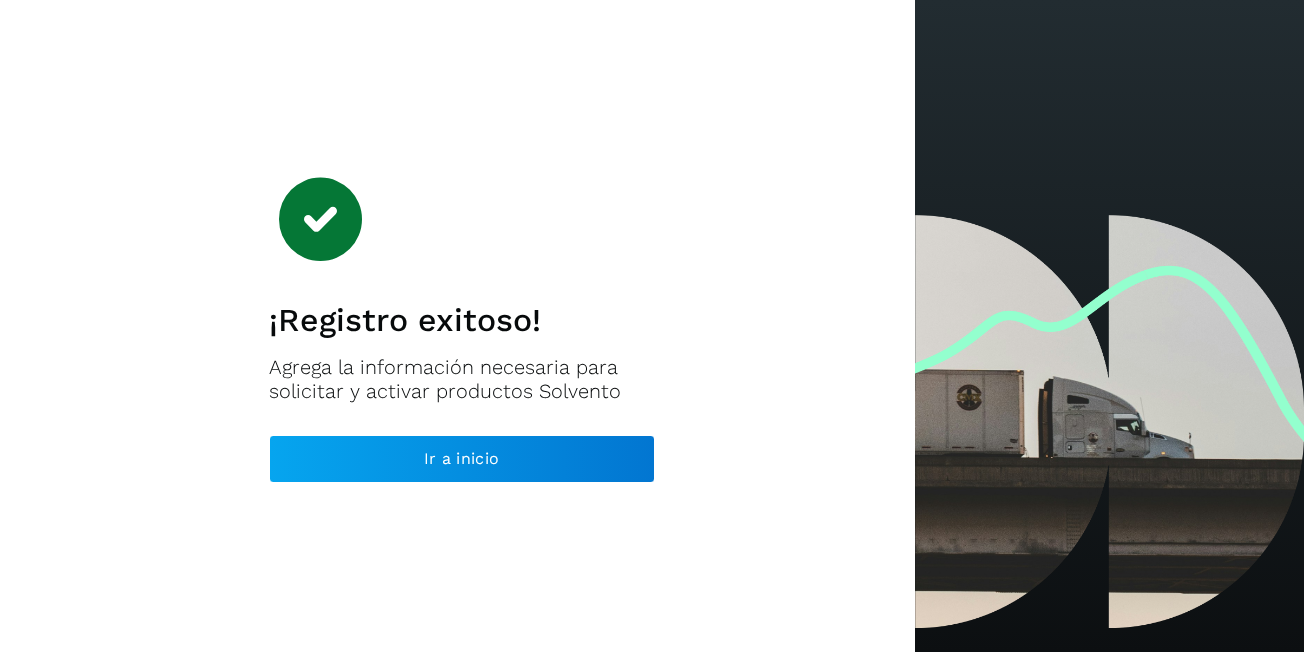 scroll, scrollTop: 0, scrollLeft: 0, axis: both 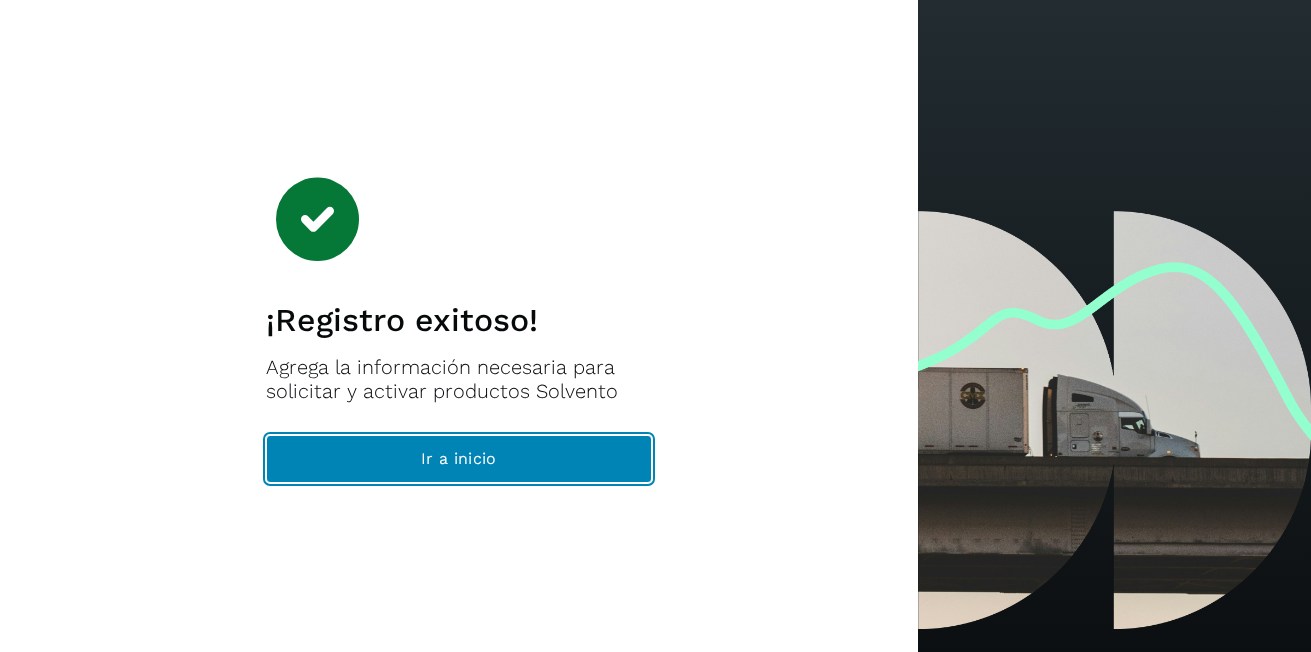 click on "Ir a inicio" 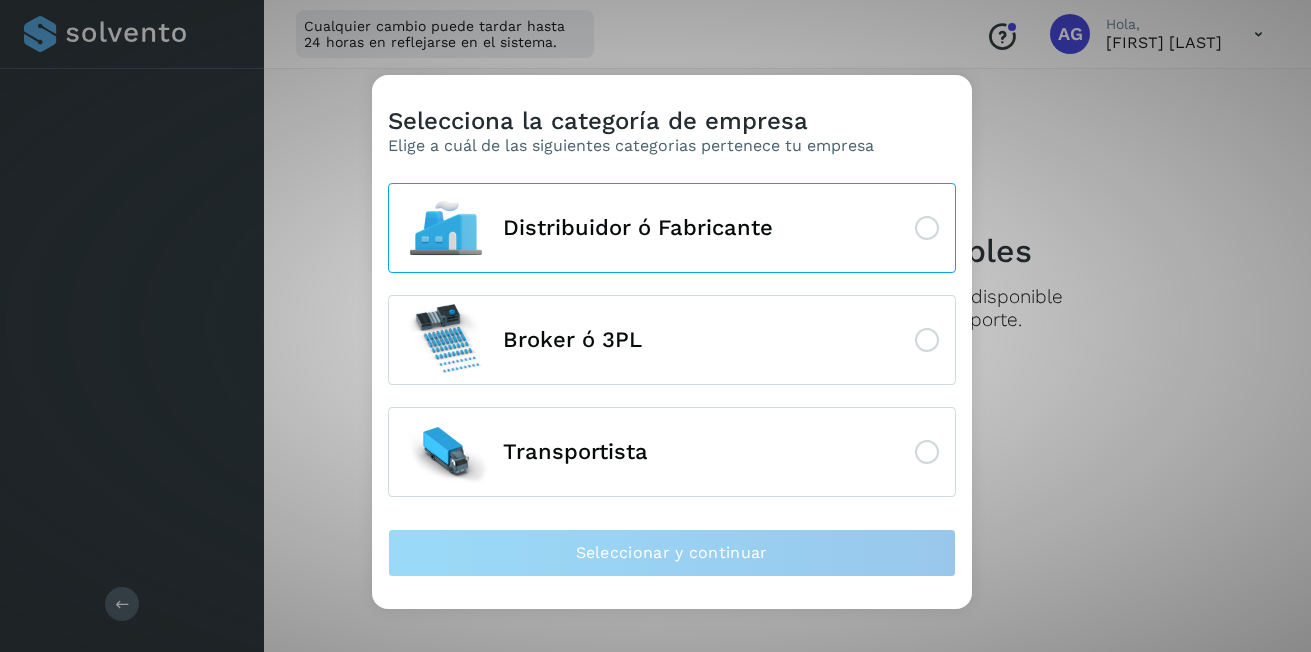 click 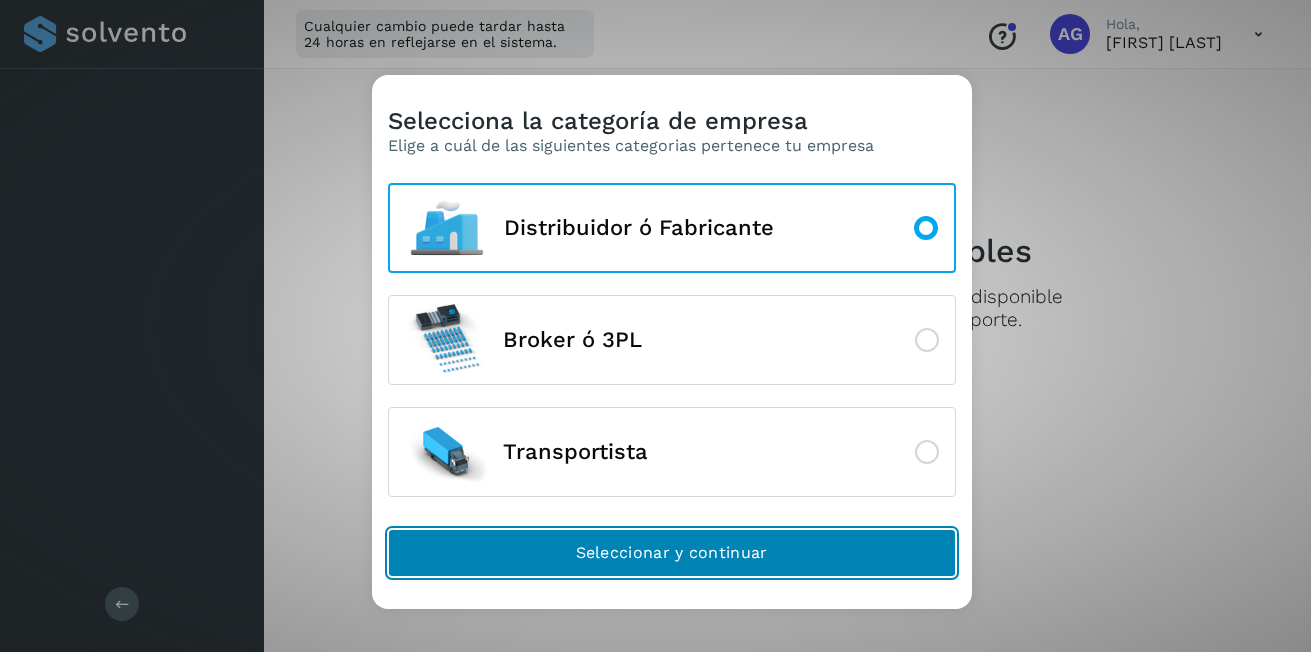 click on "Seleccionar y continuar" 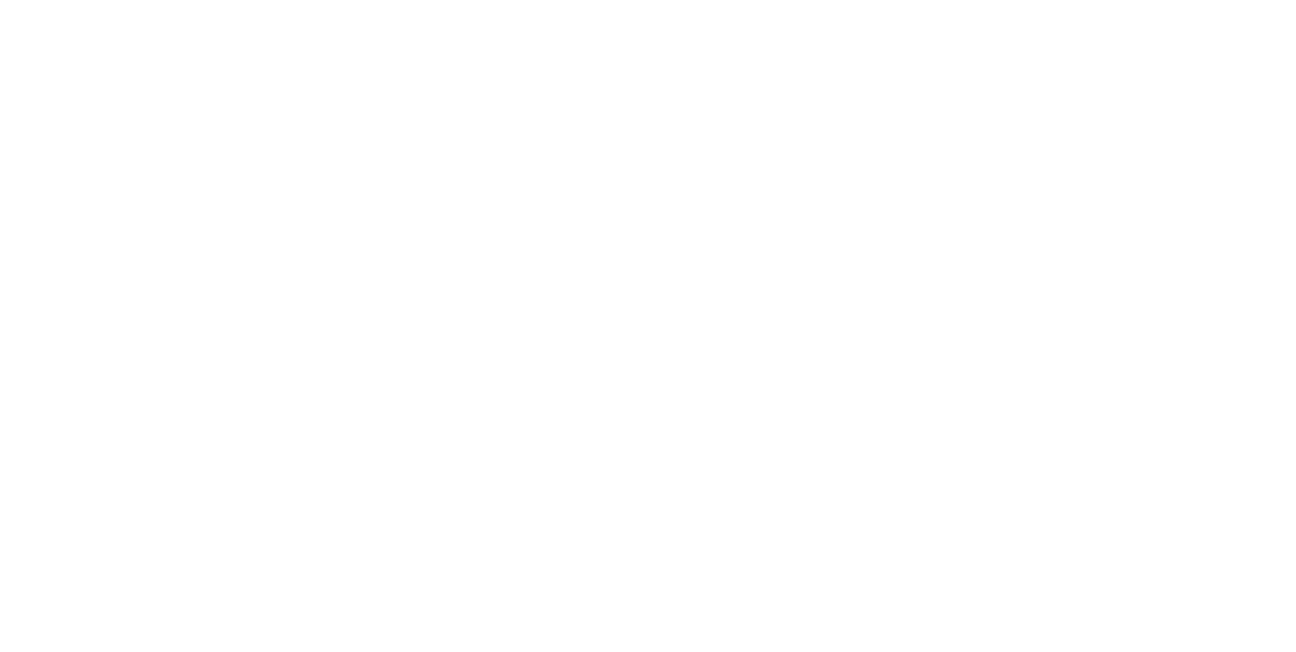 scroll, scrollTop: 0, scrollLeft: 0, axis: both 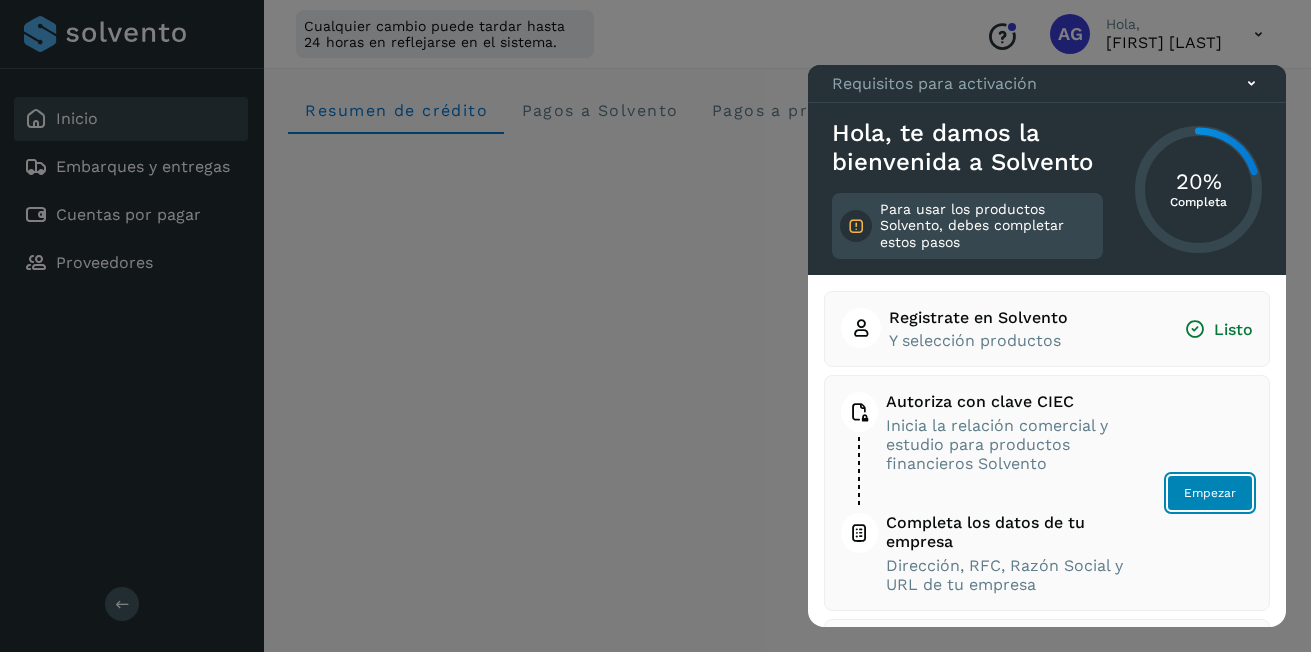 click on "Empezar" 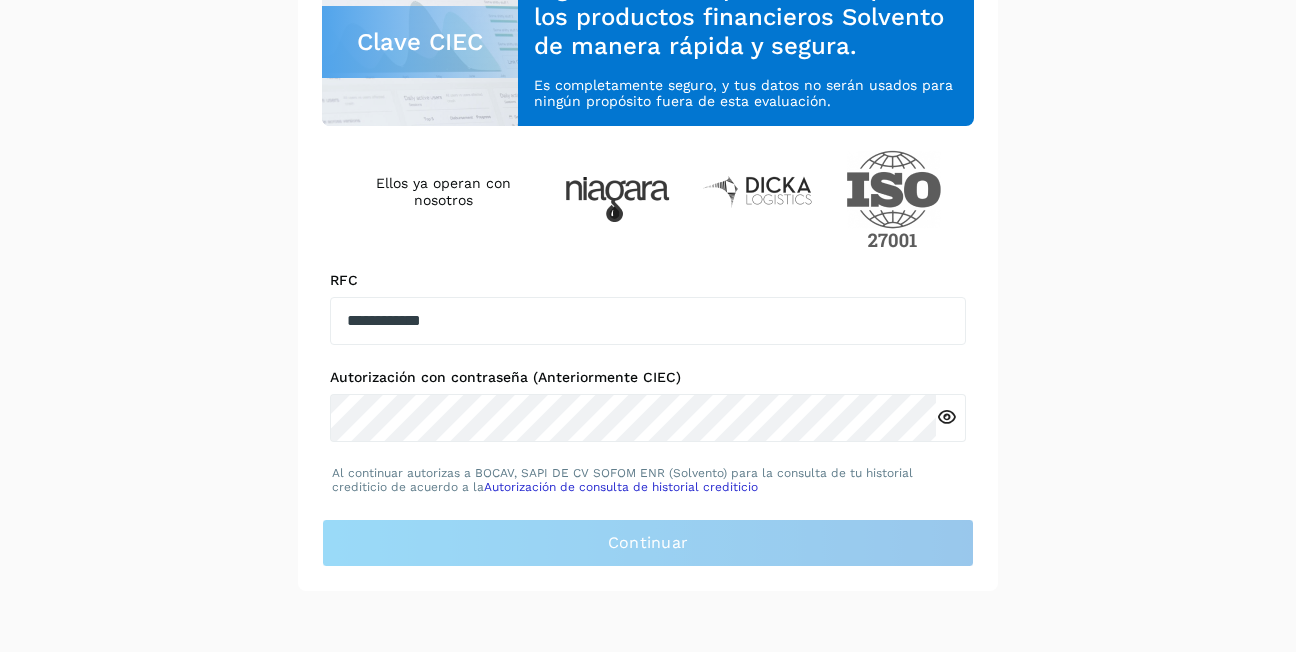 scroll, scrollTop: 277, scrollLeft: 0, axis: vertical 